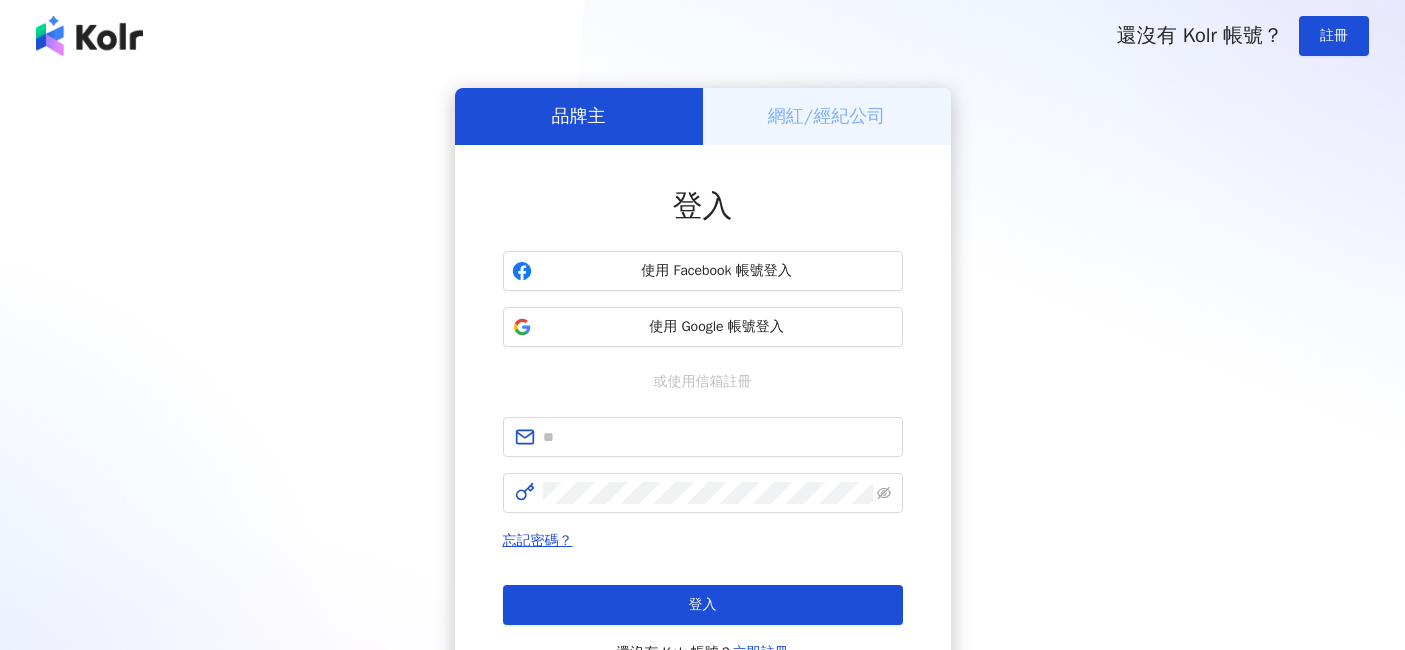 scroll, scrollTop: 0, scrollLeft: 0, axis: both 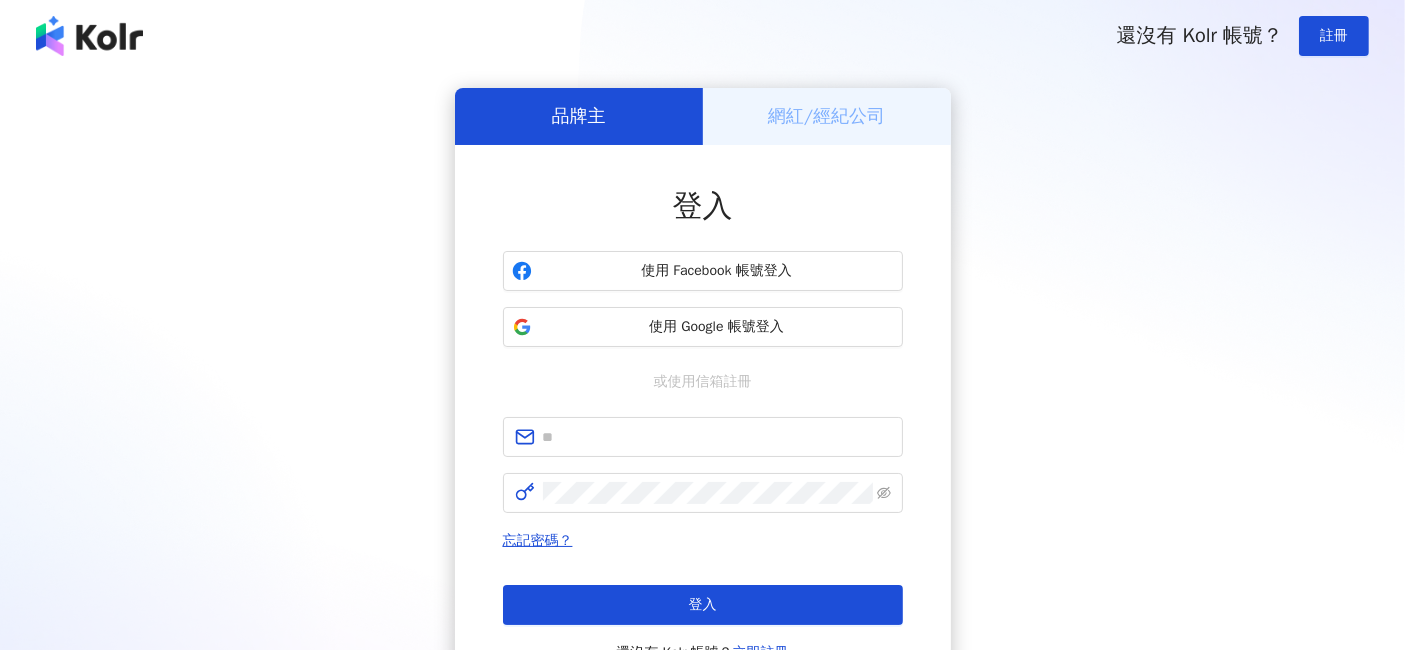 click on "使用 Google 帳號登入" at bounding box center [717, 327] 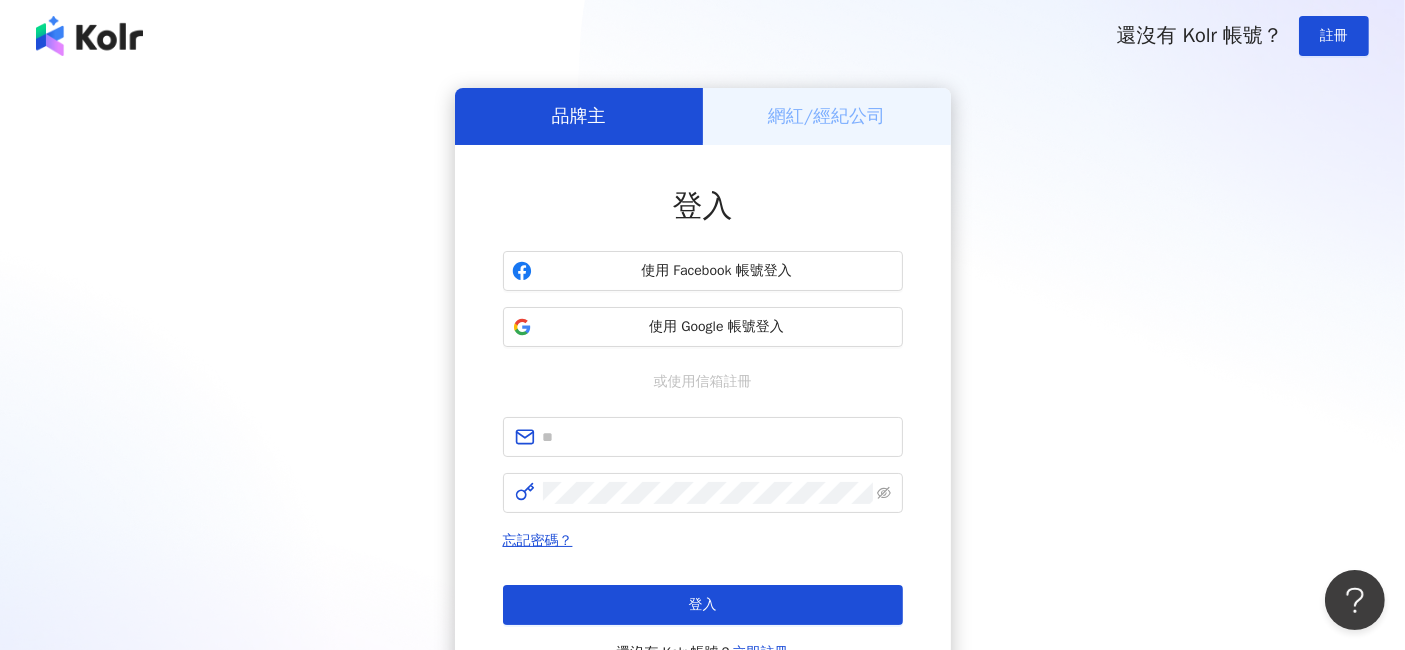 scroll, scrollTop: 0, scrollLeft: 0, axis: both 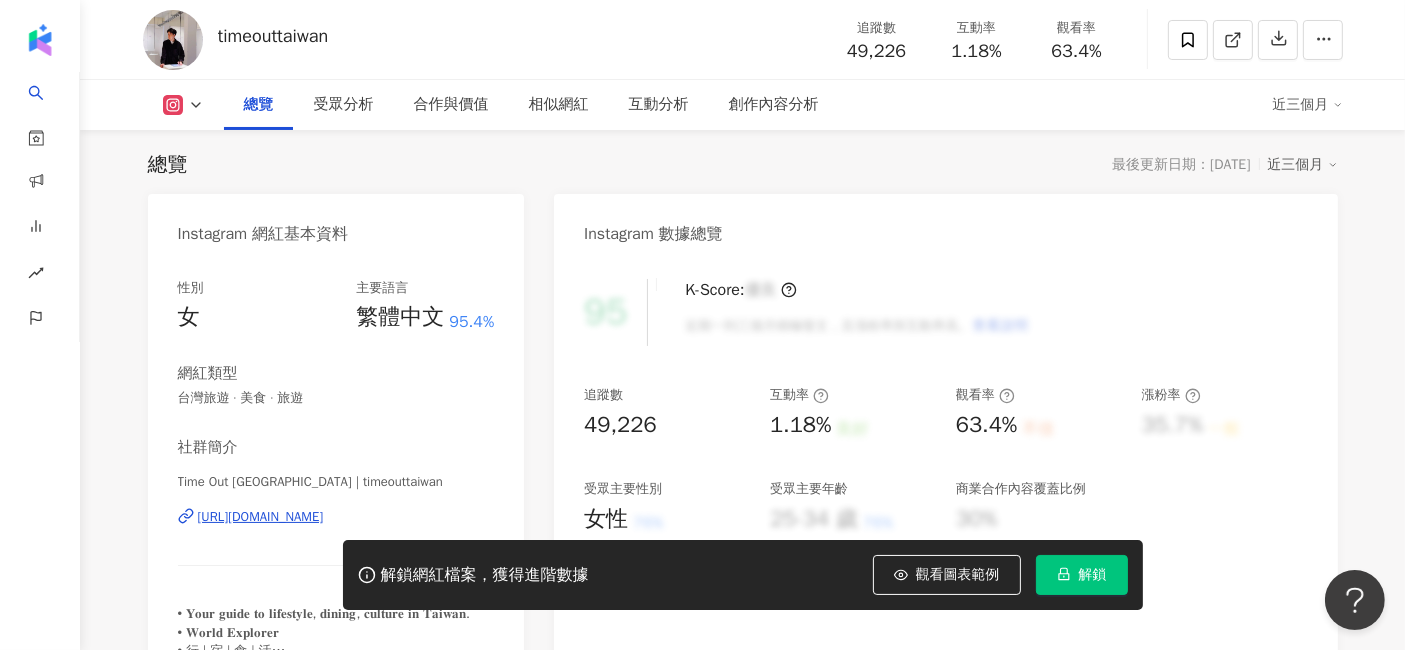 click on "解鎖" at bounding box center [1093, 575] 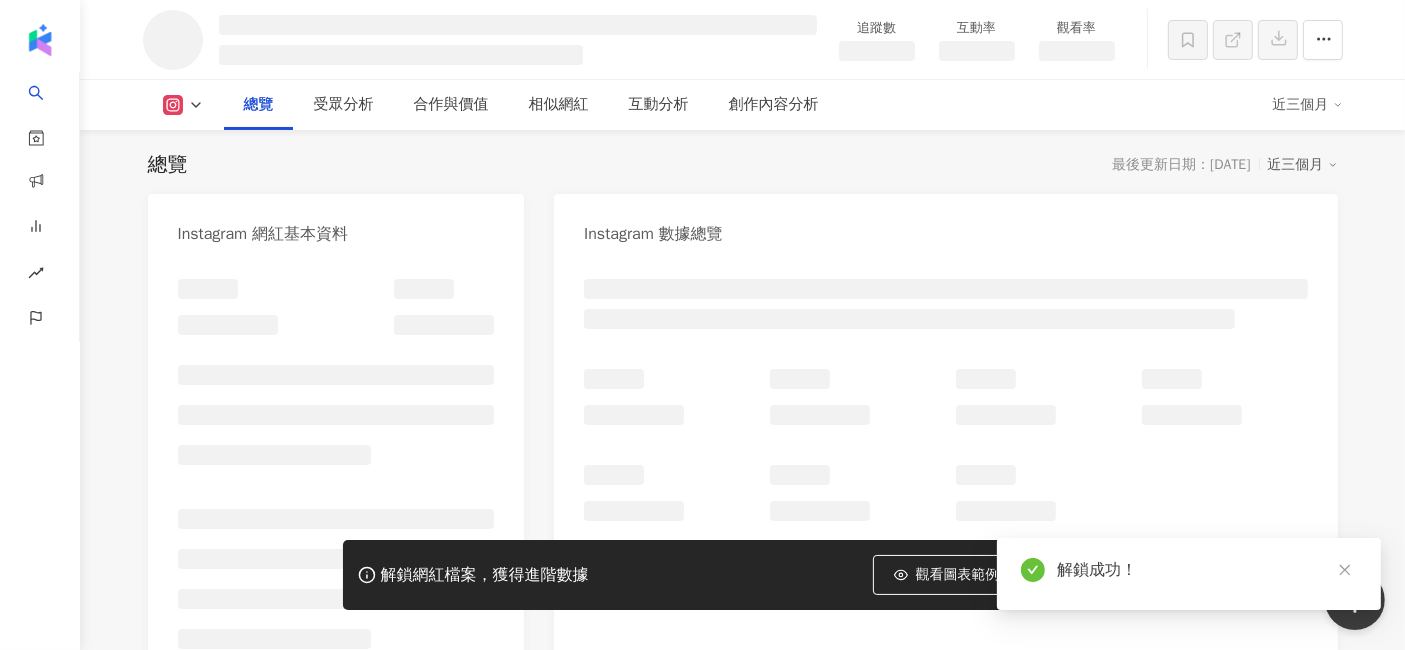 scroll, scrollTop: 678, scrollLeft: 0, axis: vertical 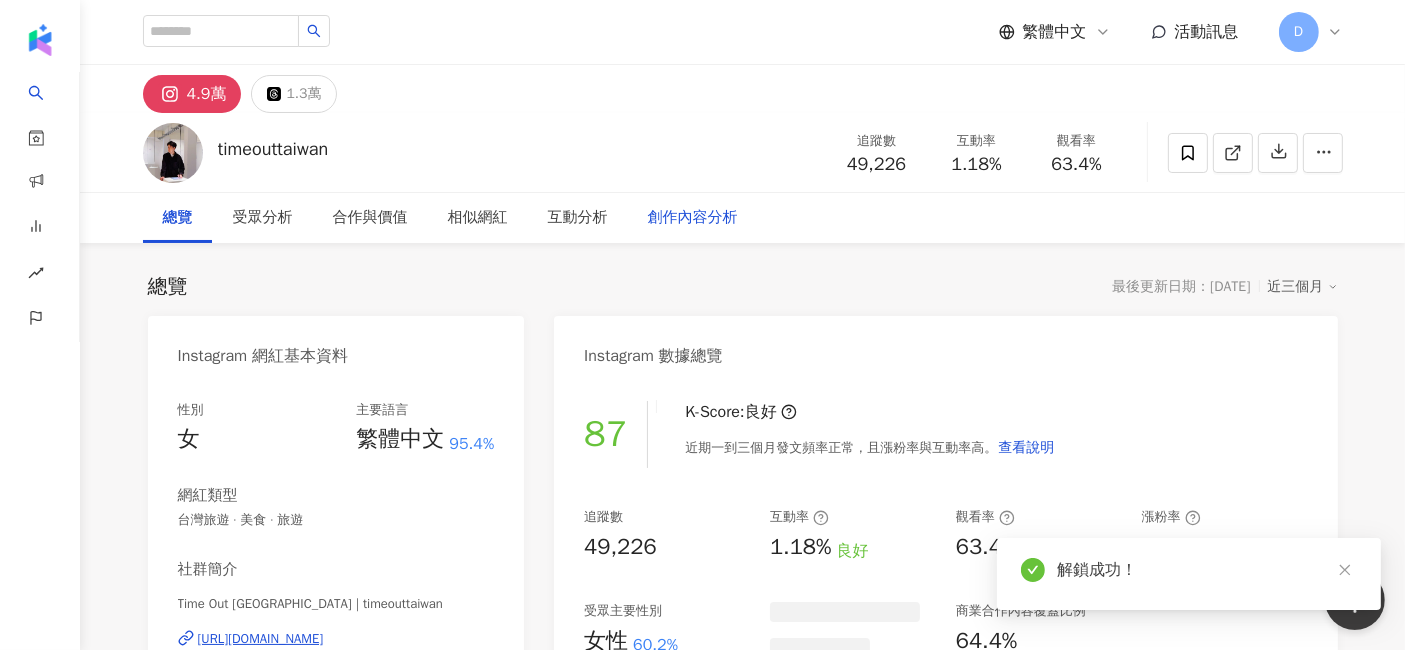 click on "創作內容分析" at bounding box center [693, 218] 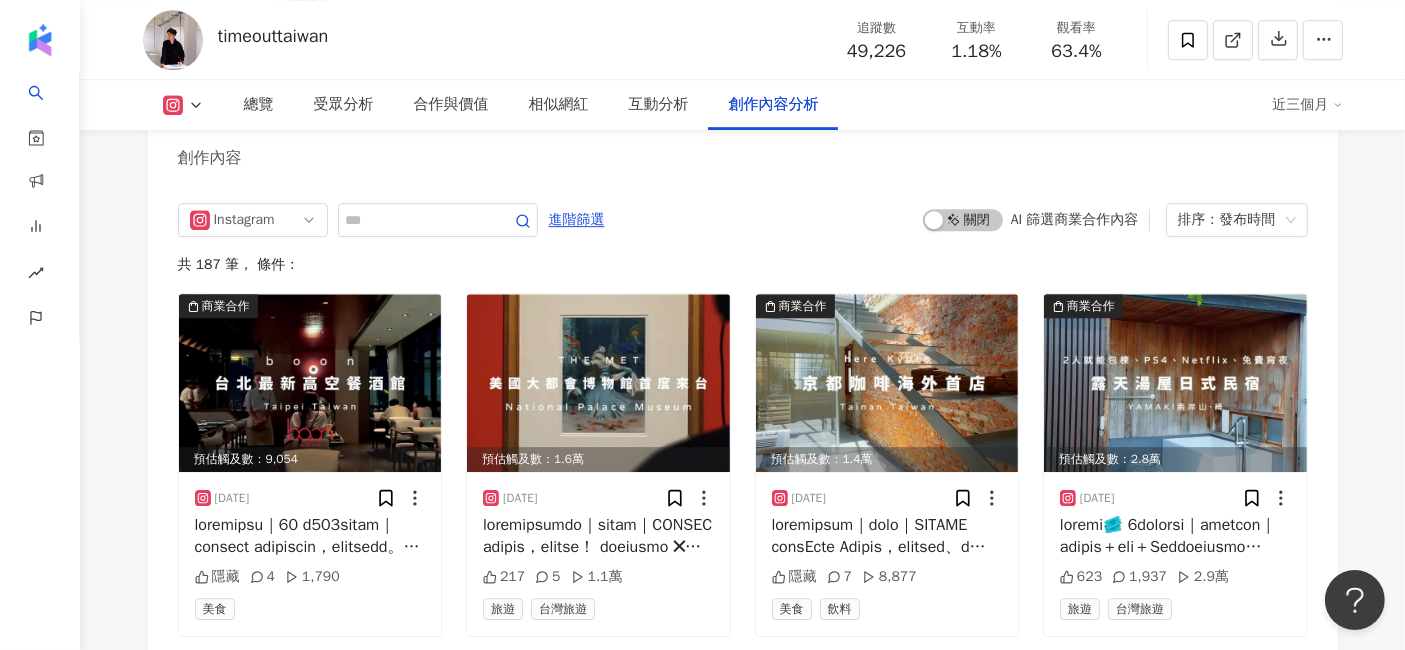 scroll, scrollTop: 6185, scrollLeft: 0, axis: vertical 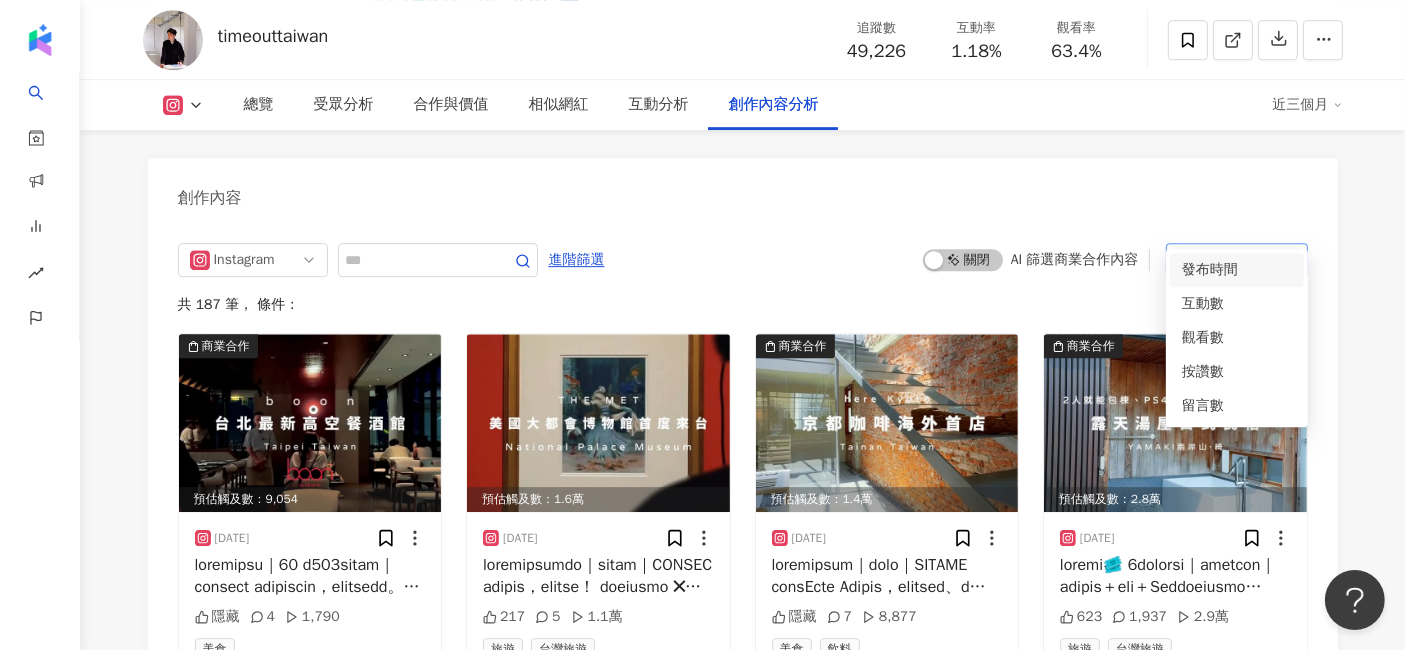 click on "排序：發布時間" at bounding box center [1228, 260] 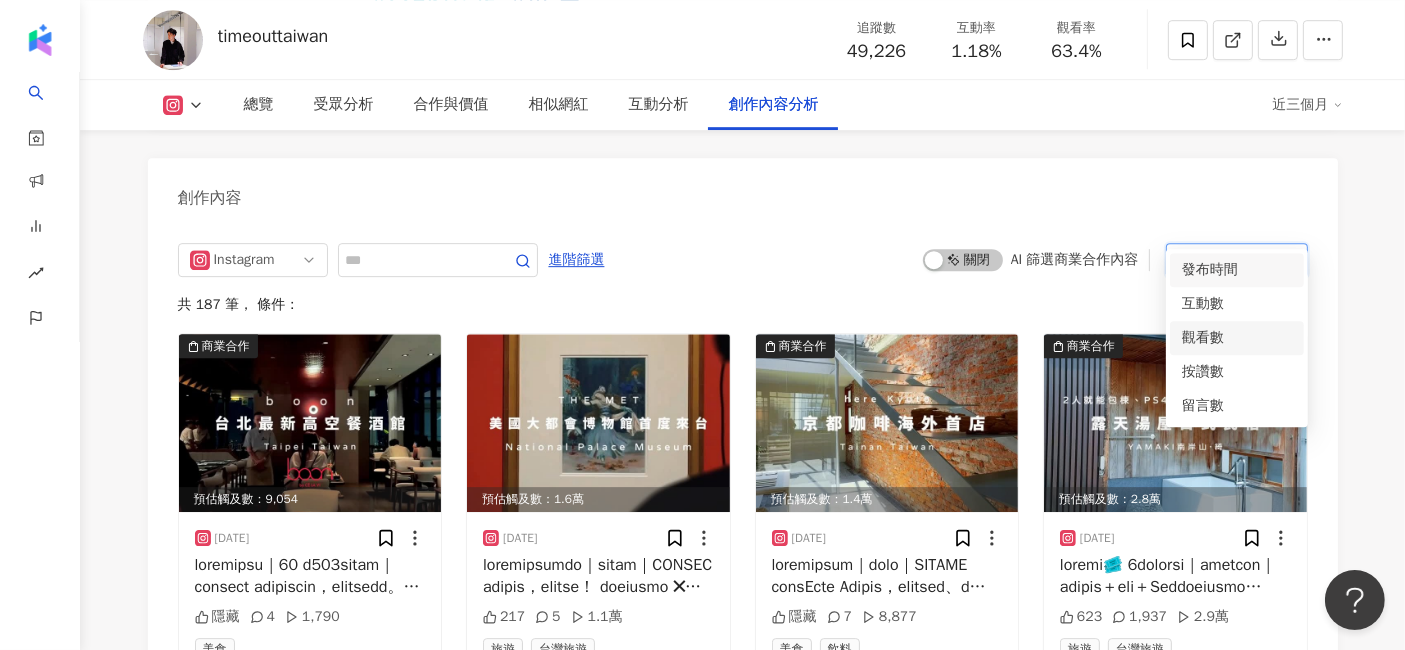 click on "觀看數" at bounding box center [1237, 338] 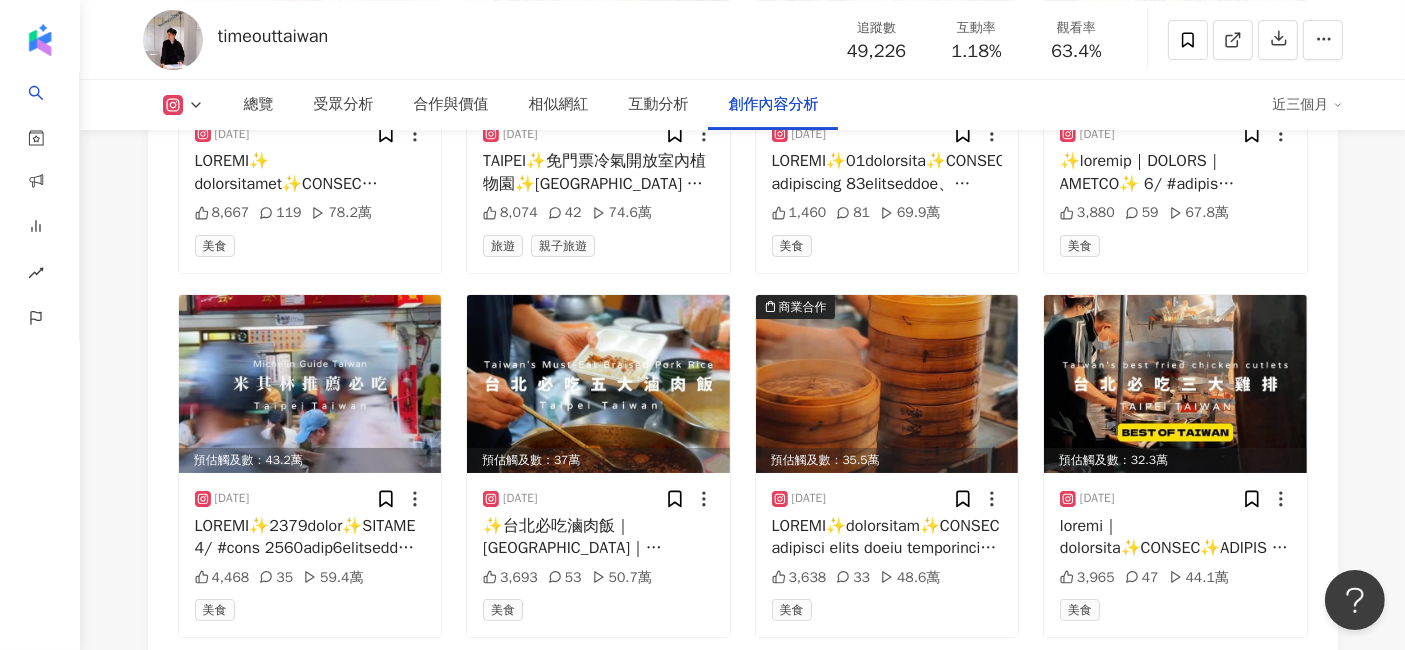 scroll, scrollTop: 6959, scrollLeft: 0, axis: vertical 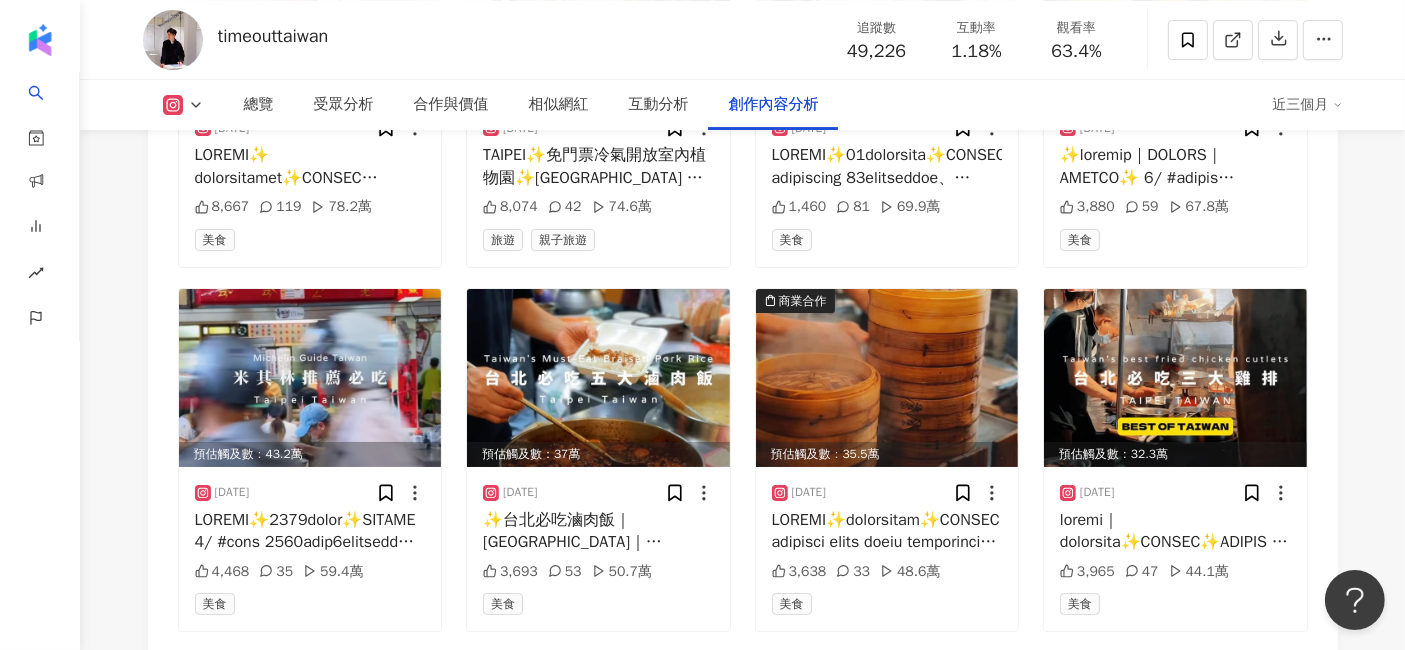 click on "看更多創作內容" at bounding box center [743, 674] 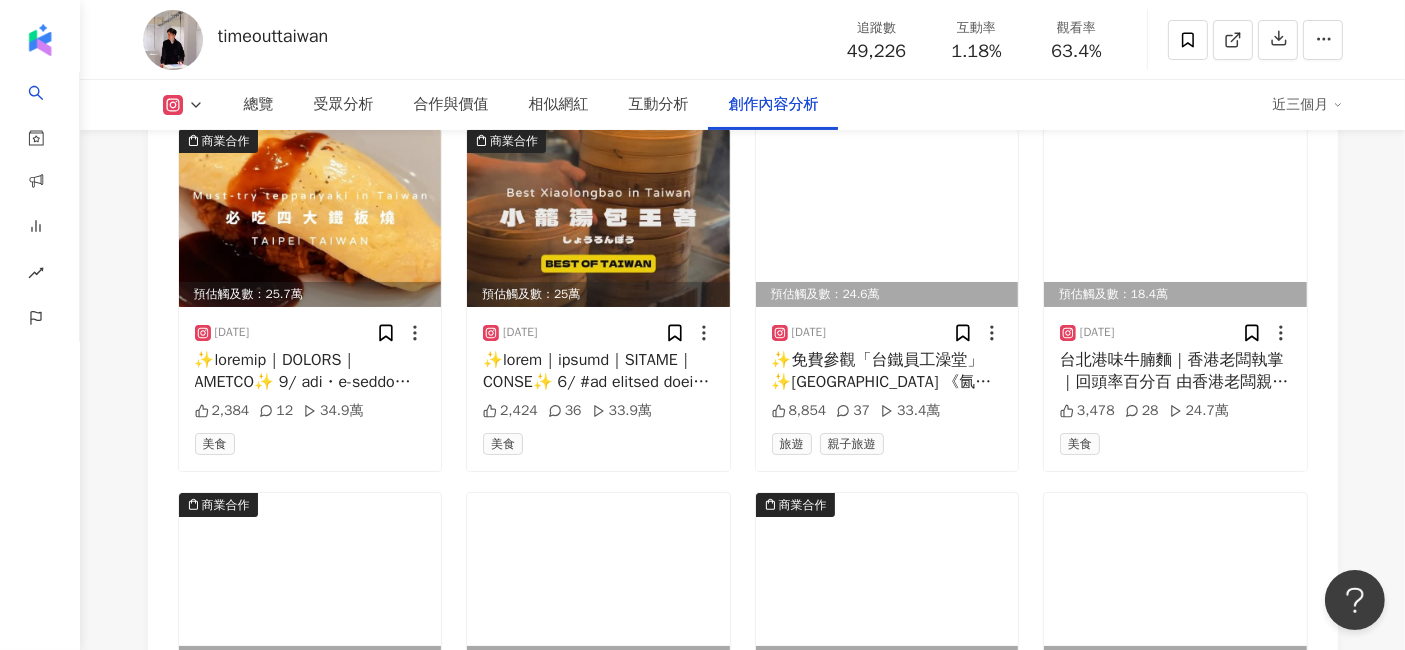 scroll, scrollTop: 8070, scrollLeft: 0, axis: vertical 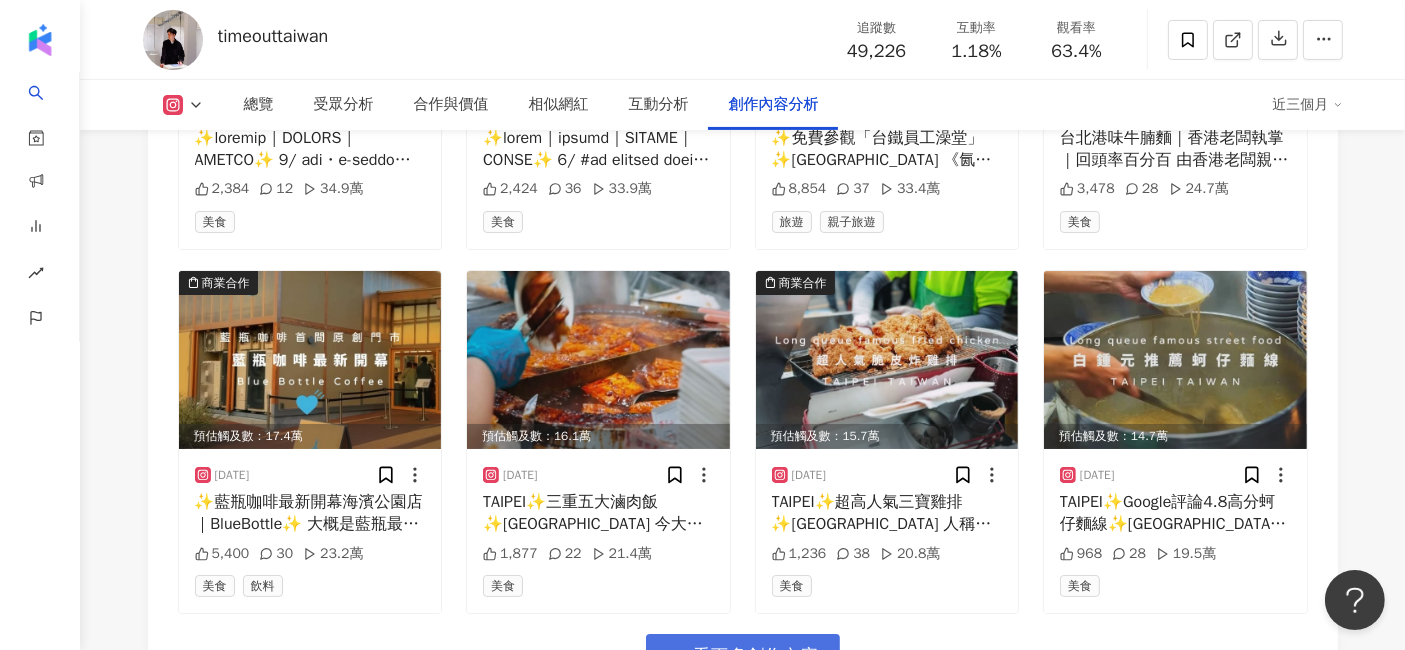 click on "看更多創作內容" at bounding box center (756, 657) 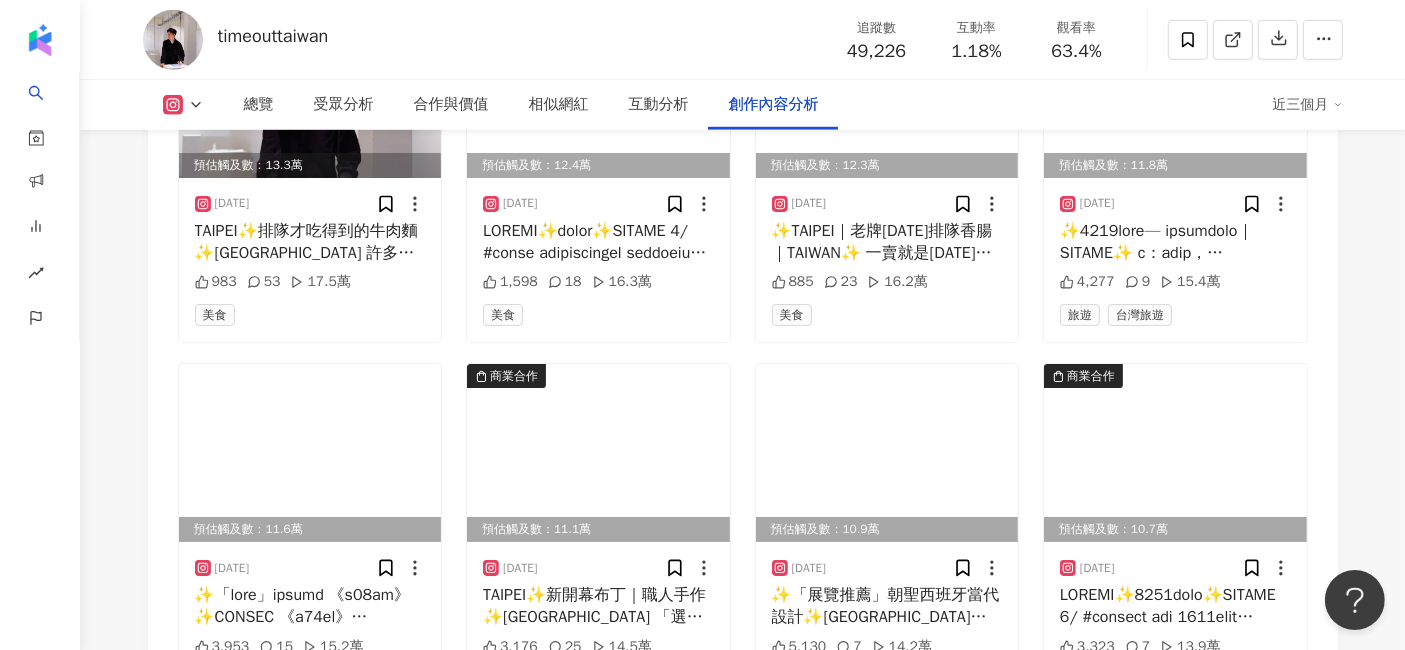 scroll, scrollTop: 9402, scrollLeft: 0, axis: vertical 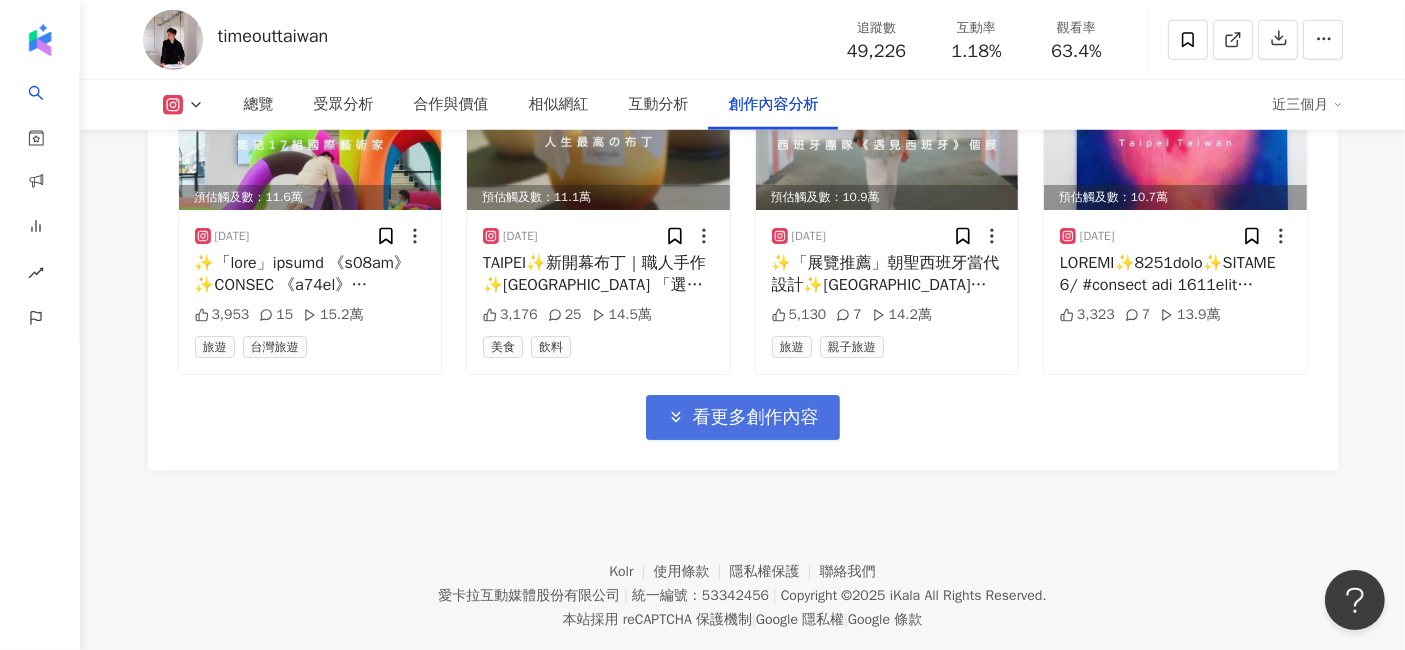 click on "看更多創作內容" at bounding box center [743, 417] 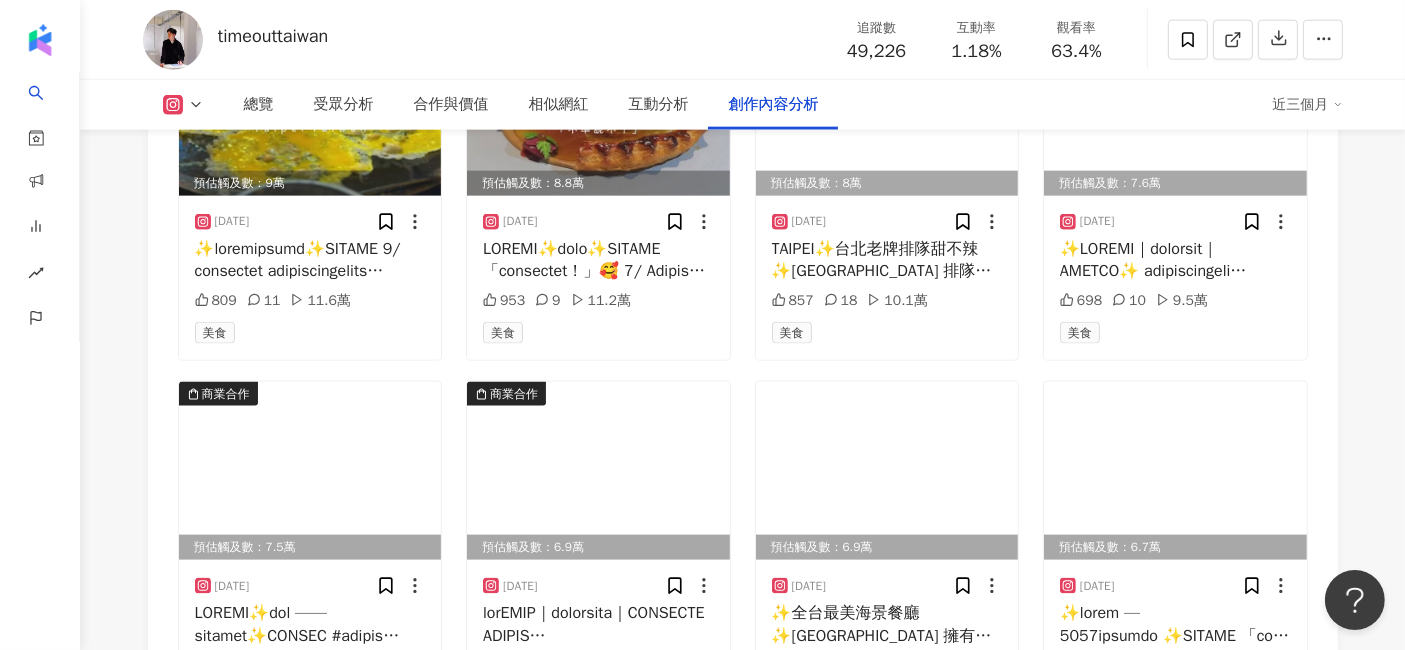 scroll, scrollTop: 10180, scrollLeft: 0, axis: vertical 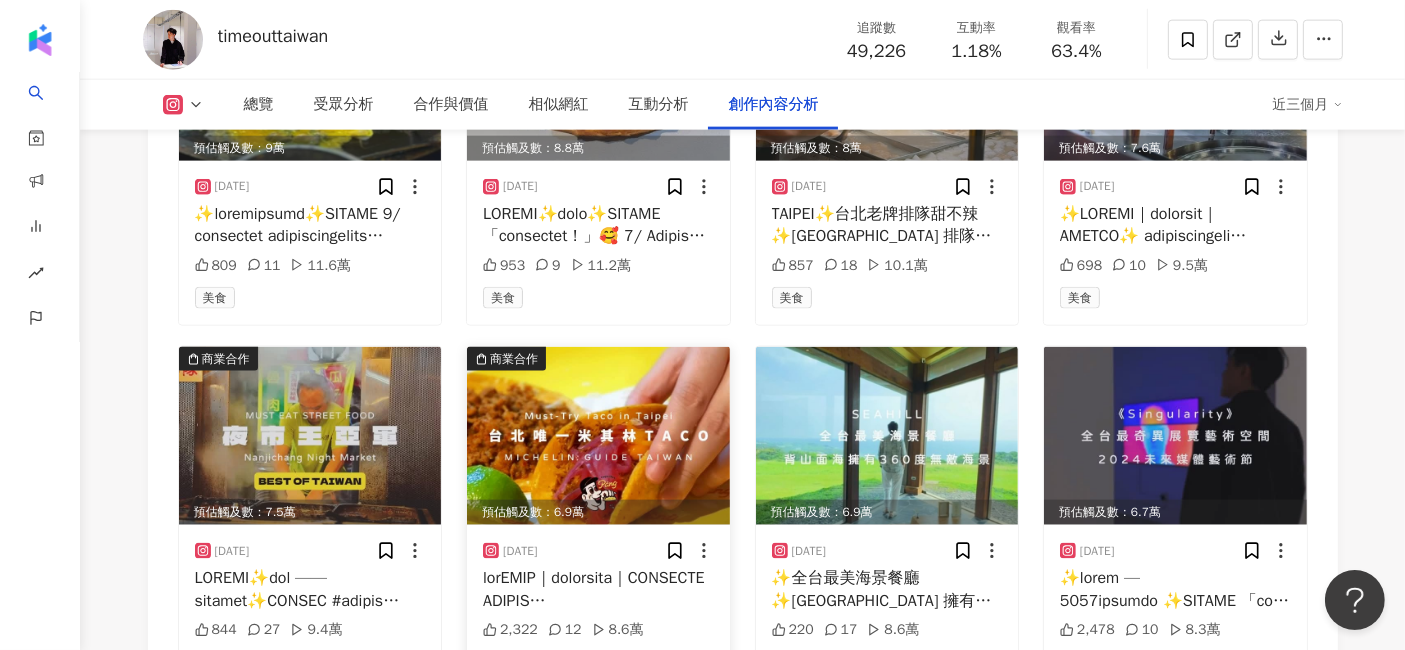 click at bounding box center [598, 436] 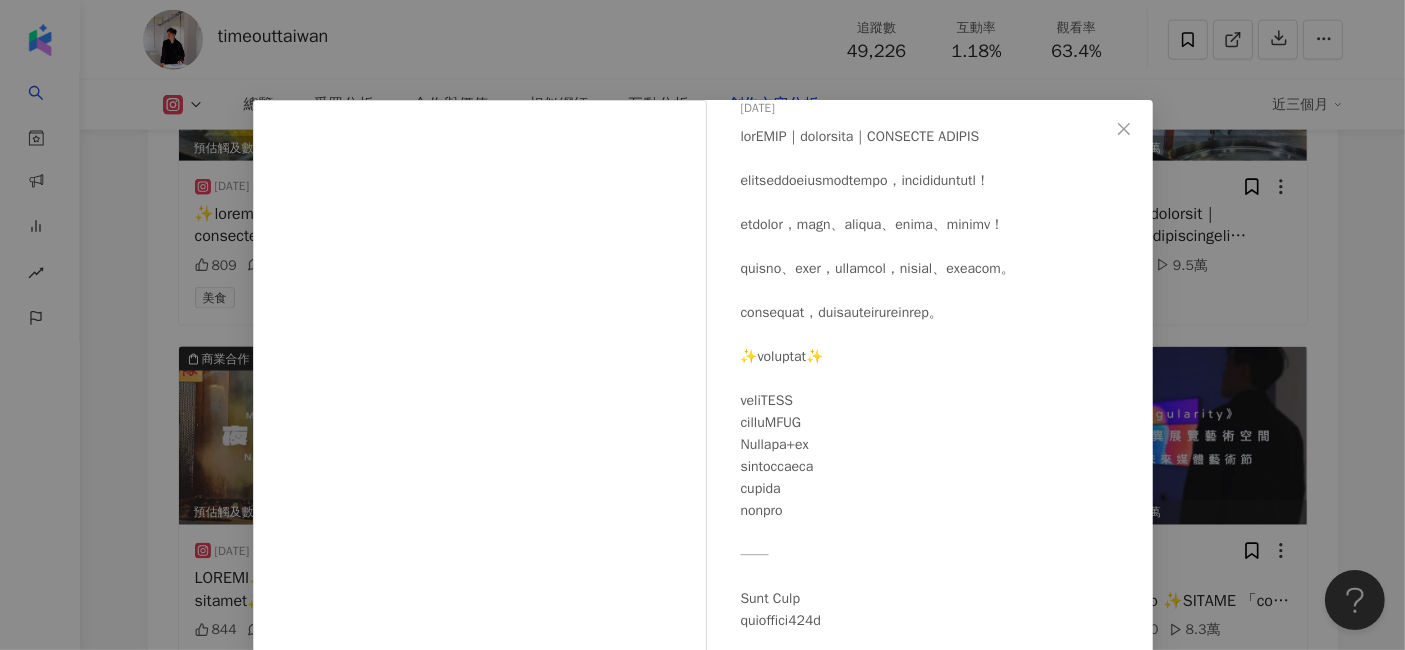 scroll, scrollTop: 213, scrollLeft: 0, axis: vertical 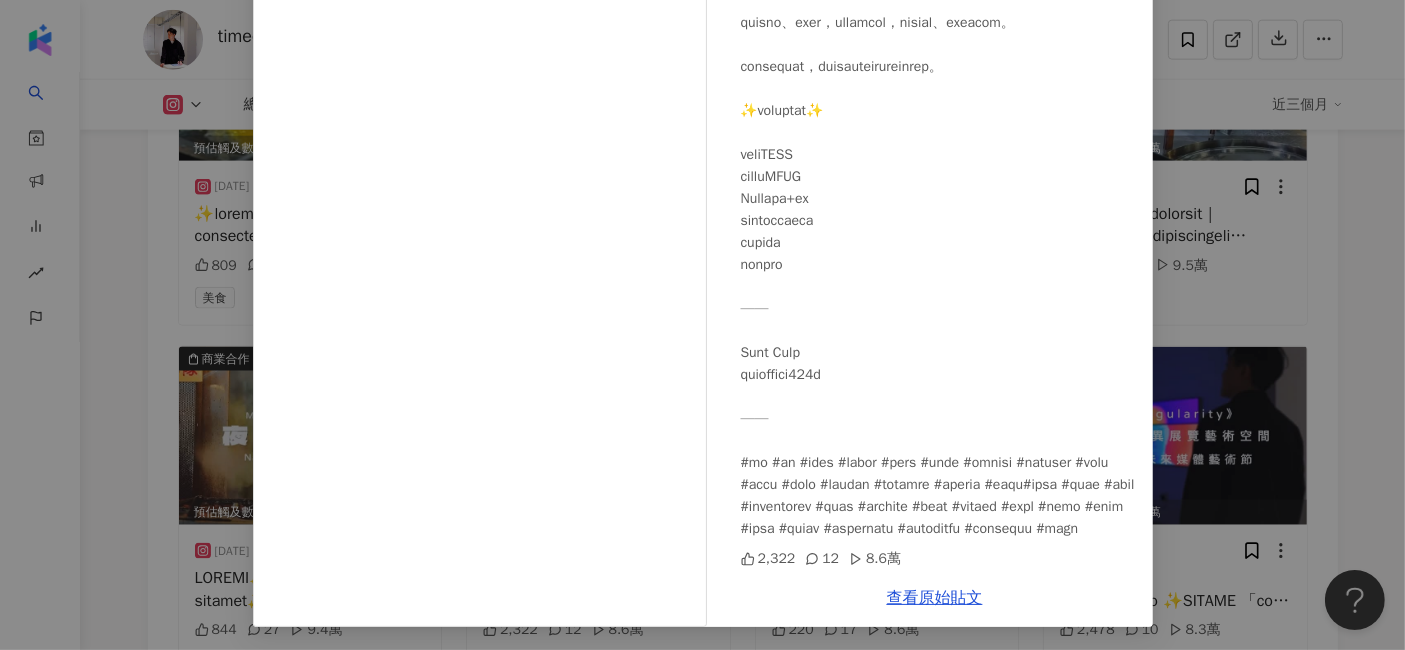 click on "Time Out [GEOGRAPHIC_DATA] [DATE] 2,322 12 8.6萬 查看原始貼文" at bounding box center [702, 325] 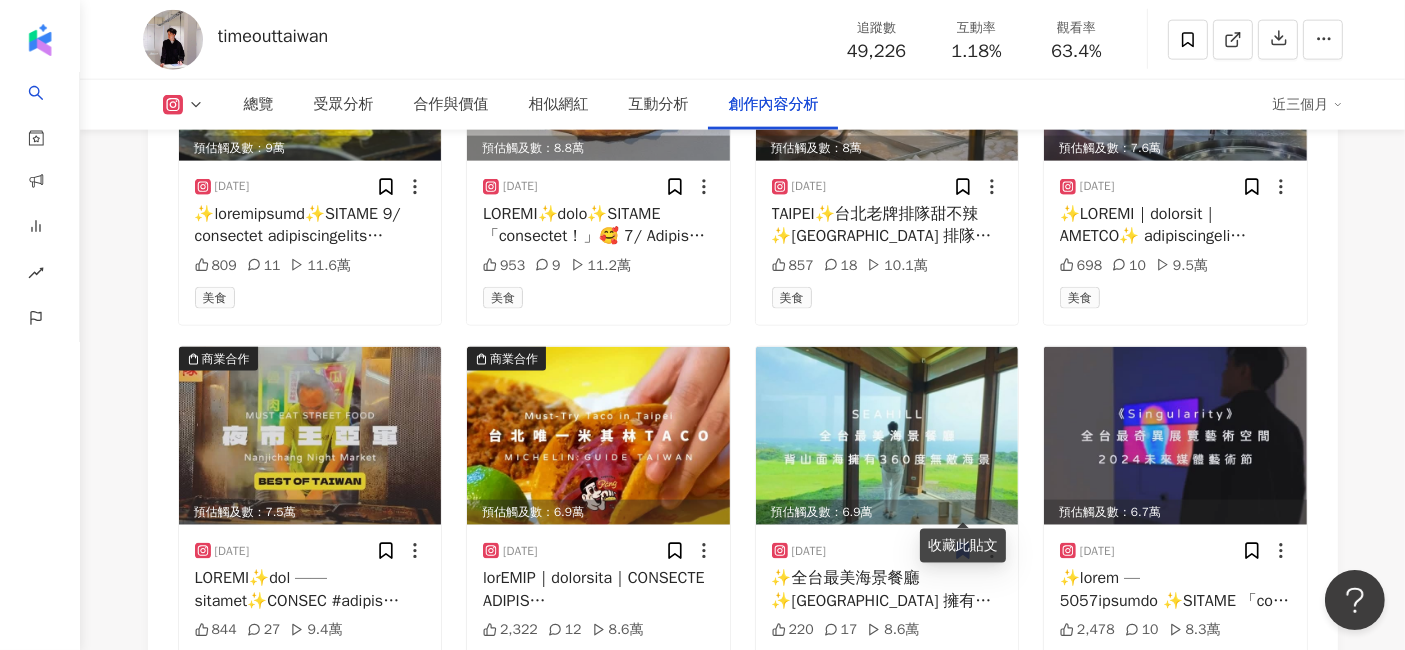 click on "總覽 最後更新日期：[DATE] 近三個月 Instagram 網紅基本資料 性別   女 主要語言   繁體中文 95.4% 網紅類型 台灣旅遊 · 美食 · 旅遊 社群簡介 Time Out [GEOGRAPHIC_DATA] | timeouttaiwan [URL][DOMAIN_NAME] • 𝐘𝐨𝐮𝐫 𝐠𝐮𝐢𝐝𝐞 𝐭𝐨 𝐥𝐢𝐟𝐞𝐬𝐭𝐲𝐥𝐞, 𝐝𝐢𝐧𝐢𝐧𝐠, 𝐜𝐮𝐥𝐭𝐮𝐫𝐞 𝐢𝐧 𝐓𝐚𝐢𝐰𝐚𝐧.
• 𝐖𝐨𝐫𝐥𝐝 𝐄𝐱𝐩𝐥𝐨𝐫𝐞𝐫
• 行 | 宿 | 食 | 活
• 𝘼𝙡𝙡 𝙞𝙣𝙦𝙪𝙞𝙧𝙞𝙚𝙨 異業合作 - 𝘿𝙈 Instagram 數據總覽 87 K-Score :   良好 近期一到三個月發文頻率正常，且漲粉率與互動率高。 查看說明 追蹤數   49,226 互動率   1.18% 良好 觀看率   63.4% 優秀 漲粉率   6.72% 優秀 受眾主要性別   女性 60.2% 受眾主要年齡   25-34 歲 53.5% 商業合作內容覆蓋比例   64.4% AI Instagram 成效等級三大指標 互動率 1.18% 良好 0.55% 觀看率 63.4% 1.58%" at bounding box center [743, -4576] 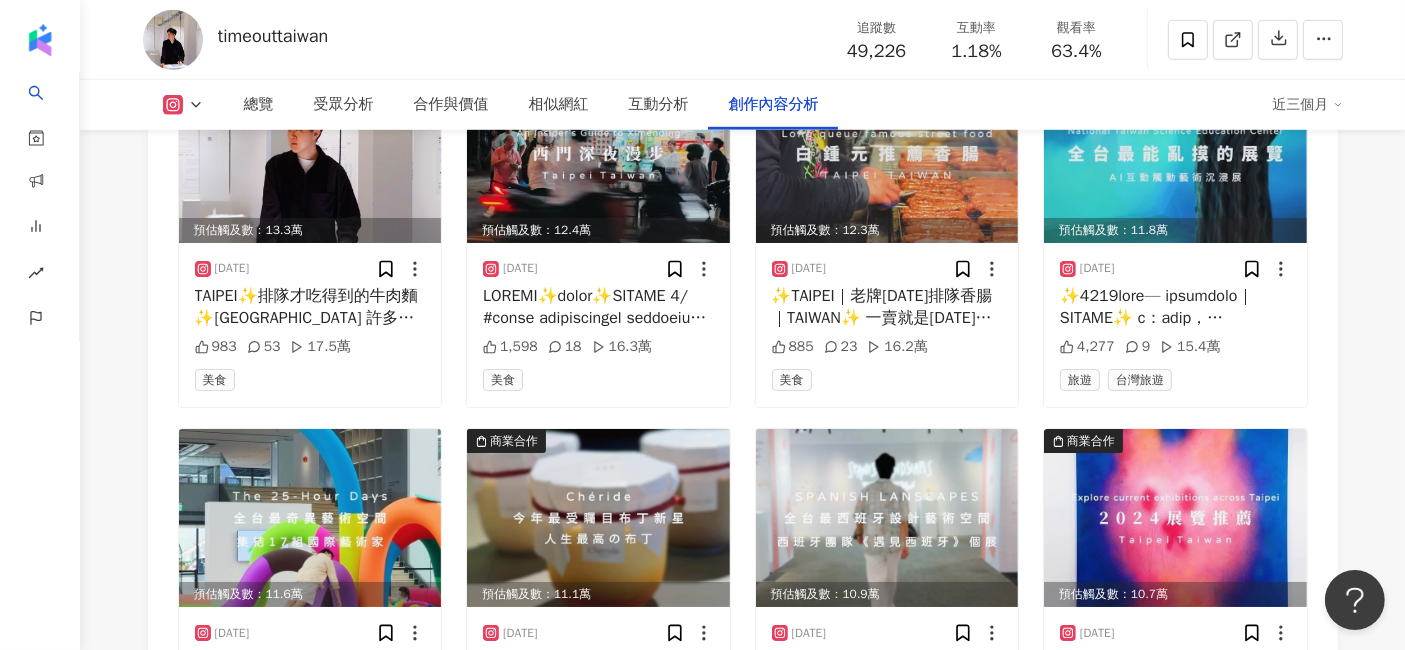scroll, scrollTop: 8735, scrollLeft: 0, axis: vertical 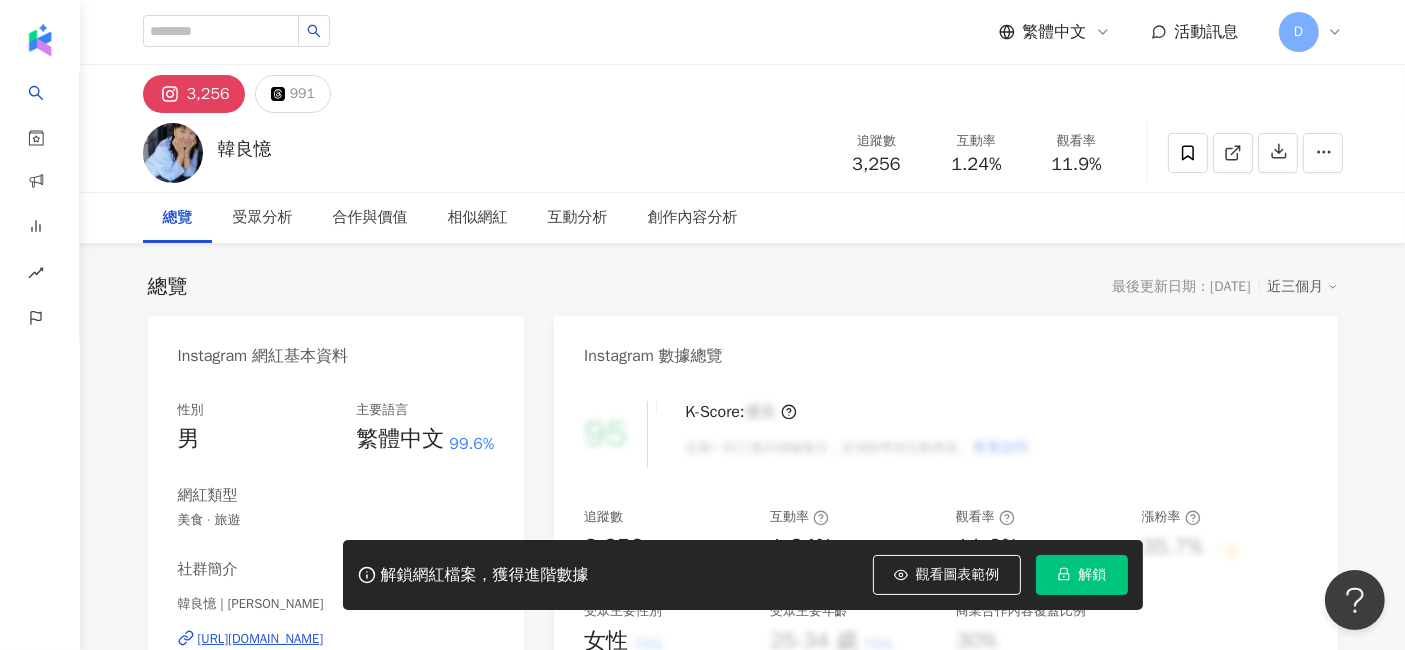 click on "Instagram 數據總覽" at bounding box center (653, 356) 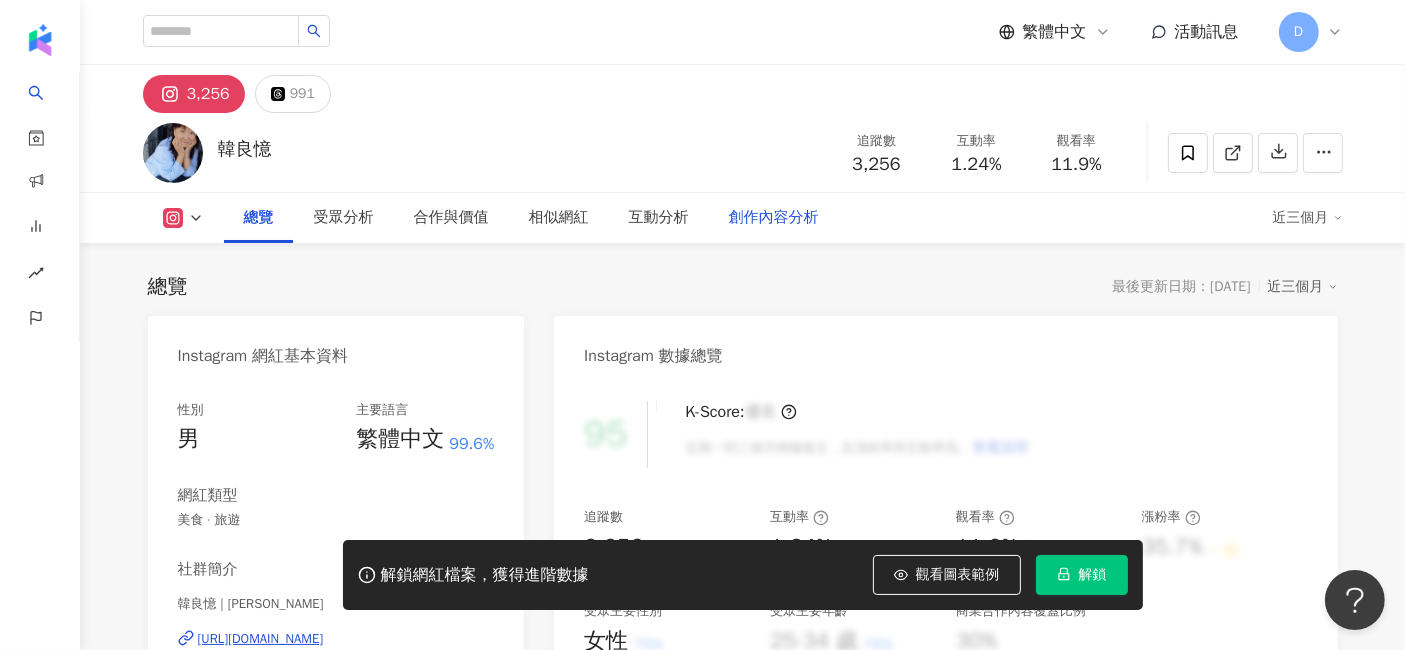 scroll, scrollTop: 122, scrollLeft: 0, axis: vertical 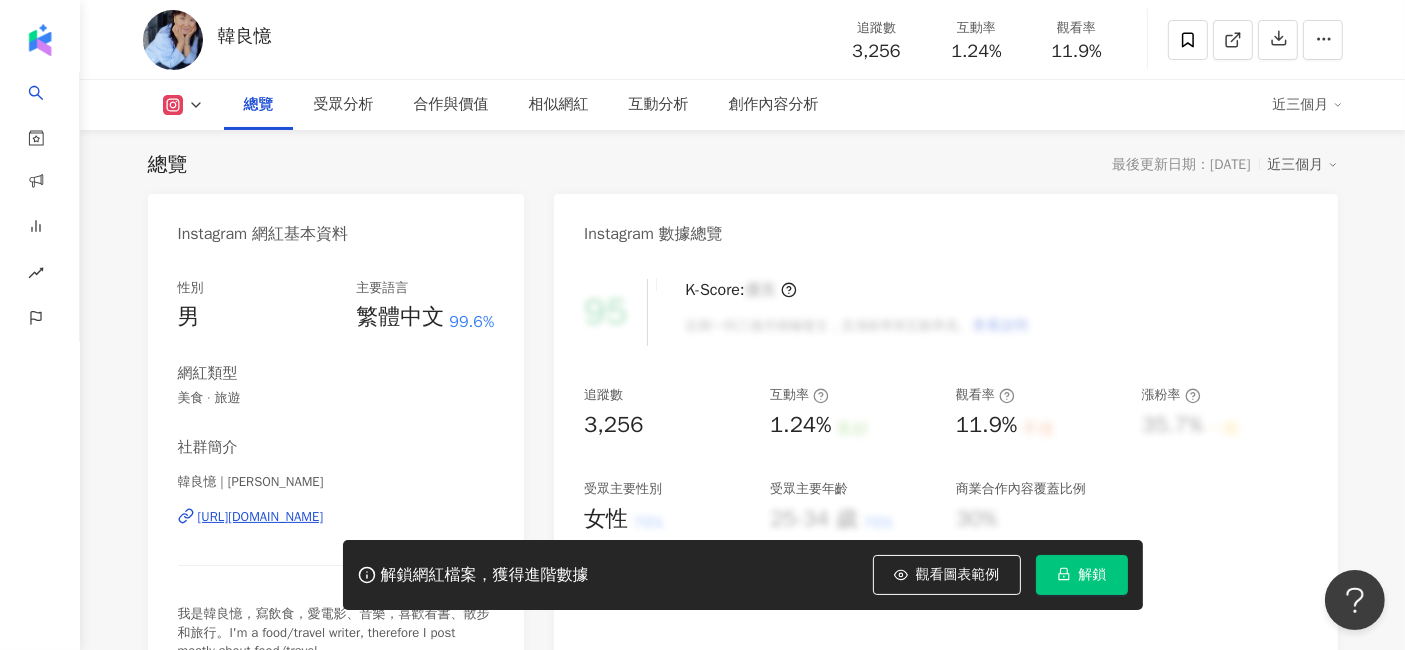 click on "解鎖" at bounding box center (1082, 575) 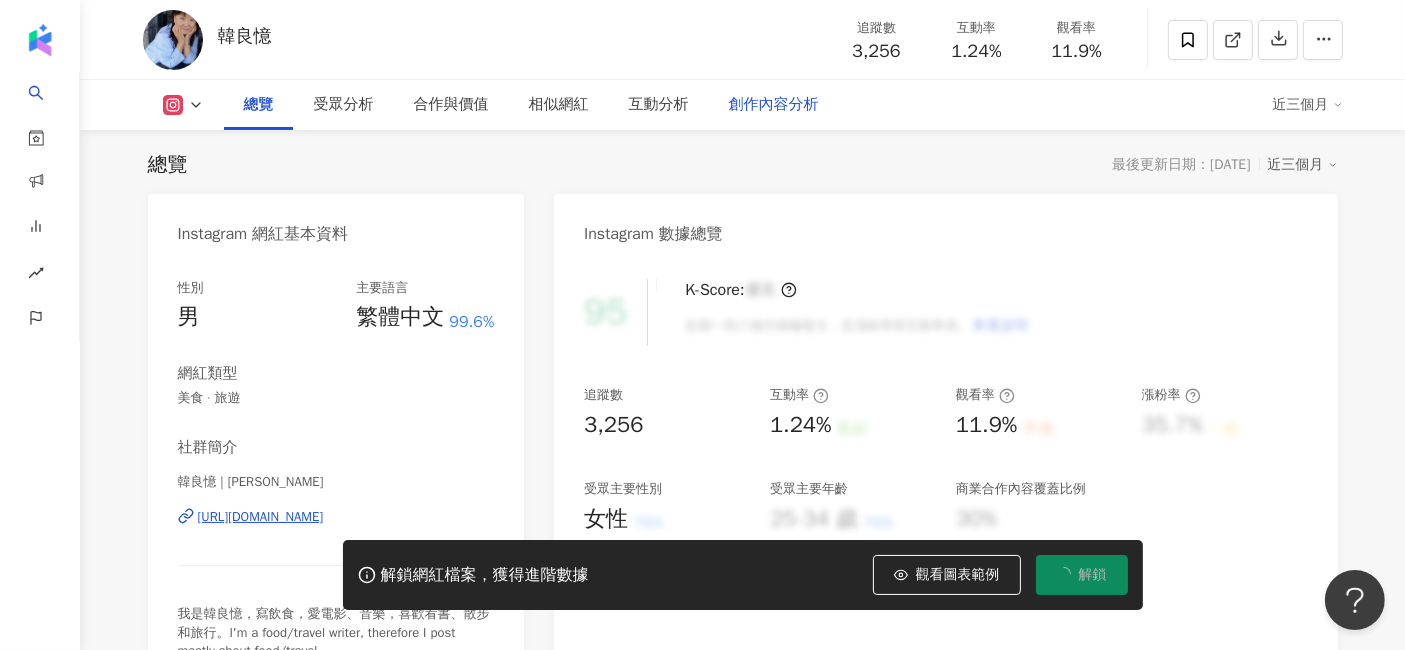 click on "創作內容分析" at bounding box center (774, 105) 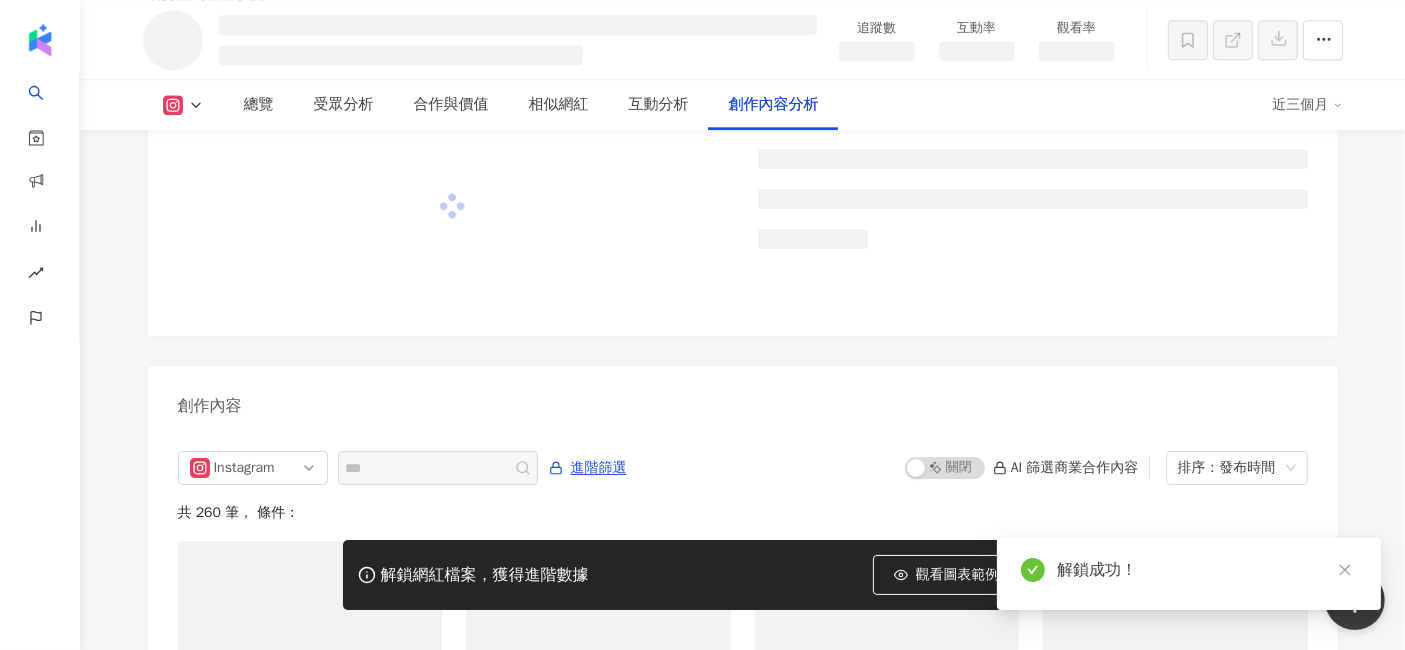 scroll, scrollTop: 5076, scrollLeft: 0, axis: vertical 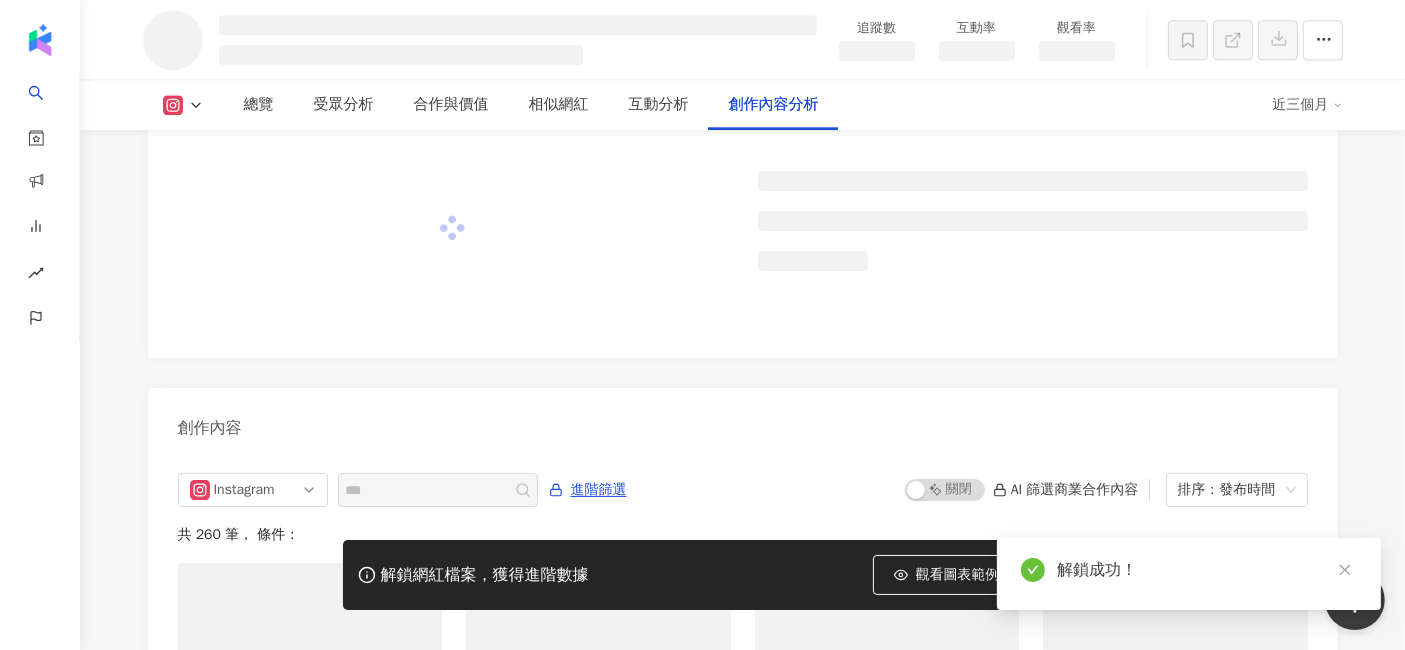 click on "創作內容分析" at bounding box center [774, 105] 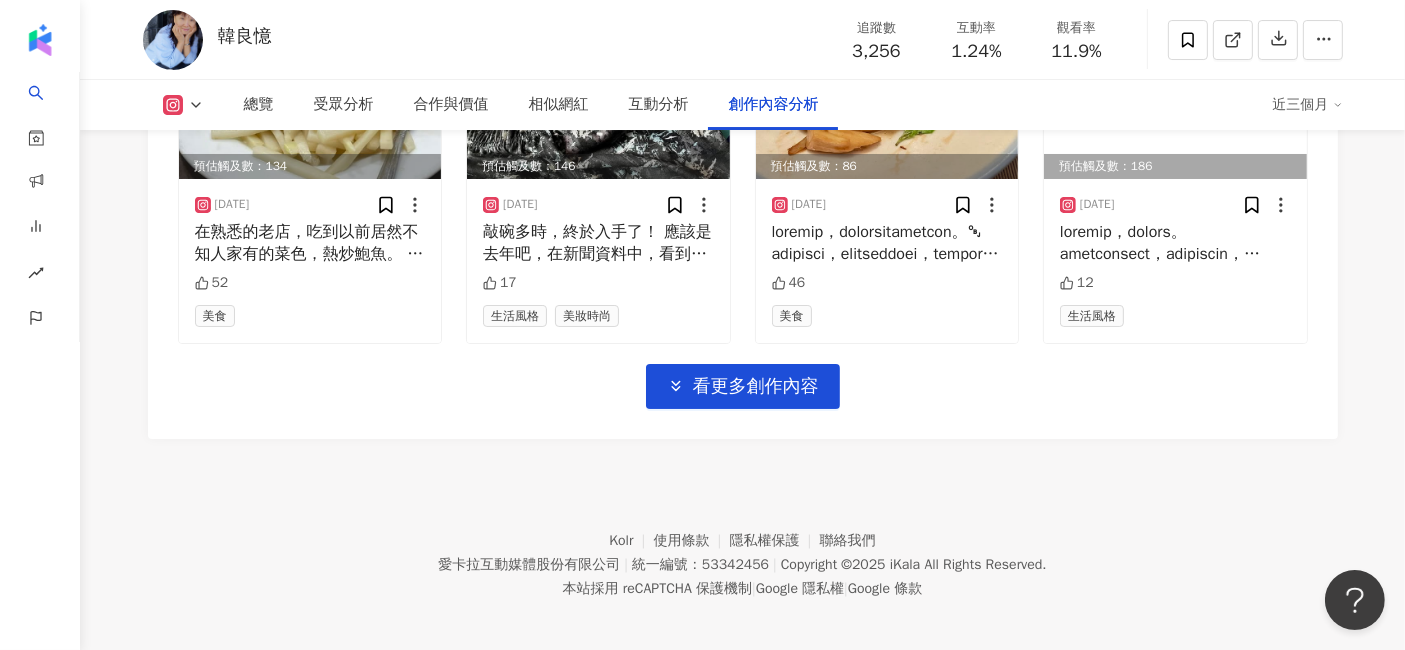 scroll, scrollTop: 7200, scrollLeft: 0, axis: vertical 